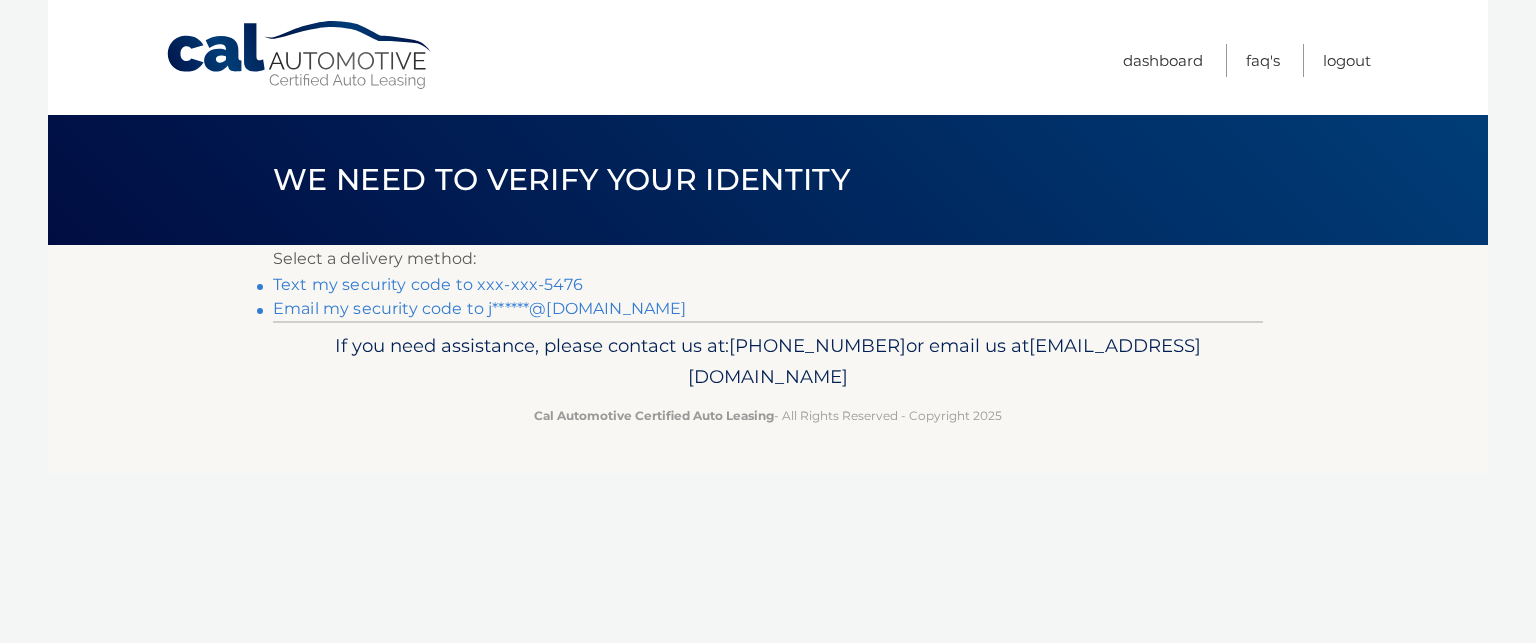 scroll, scrollTop: 0, scrollLeft: 0, axis: both 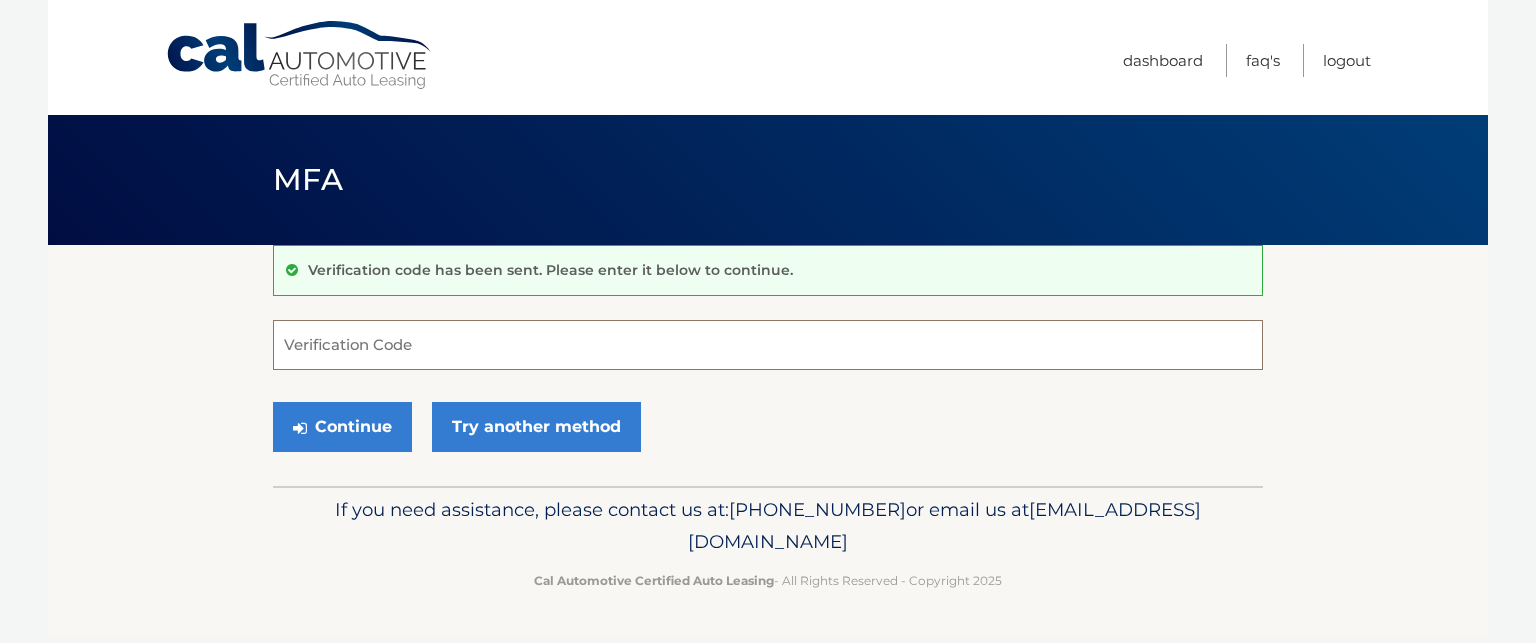 click on "Verification Code" at bounding box center [768, 345] 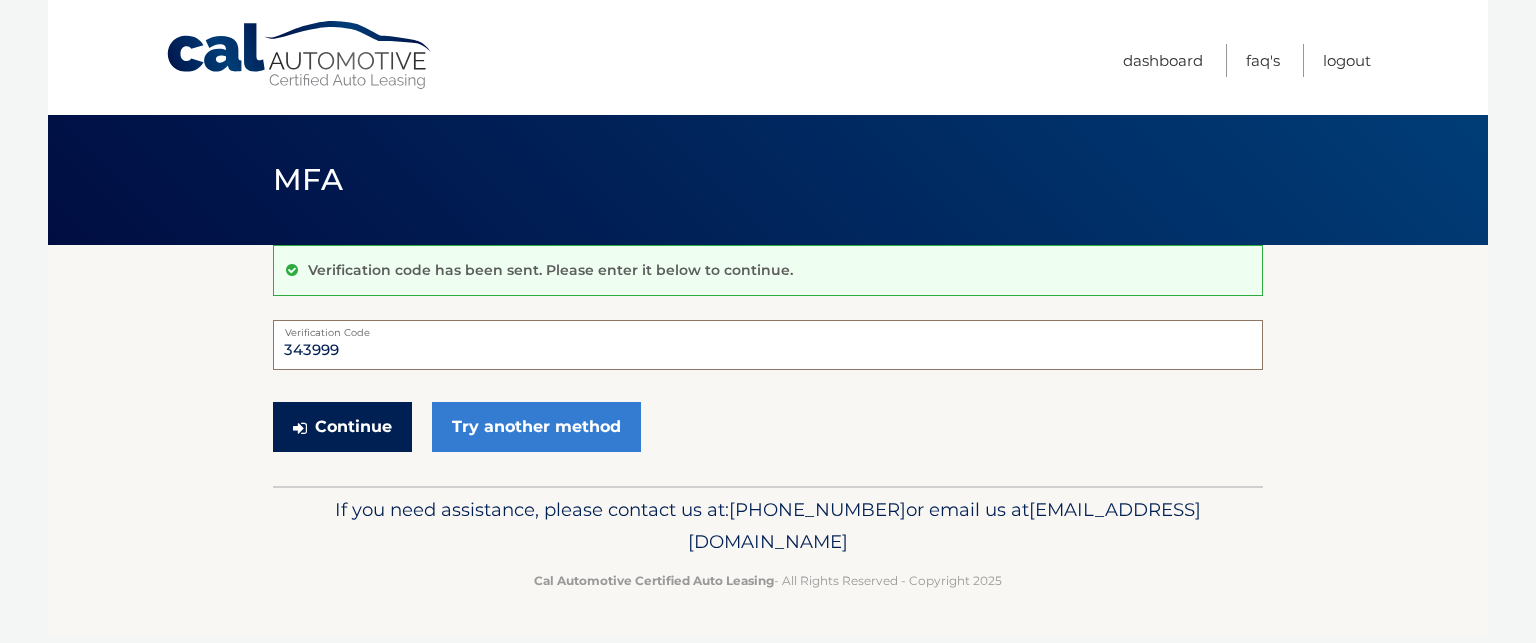 type on "343999" 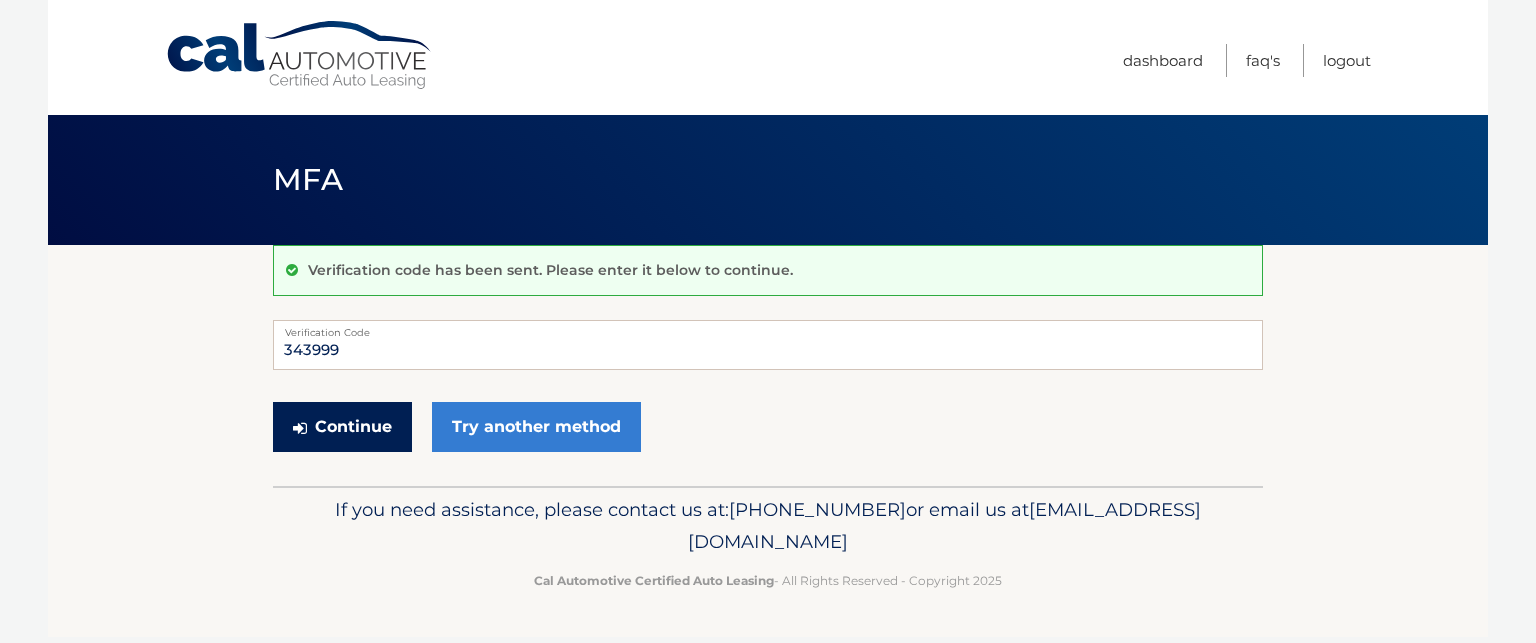 click on "Continue" at bounding box center [342, 427] 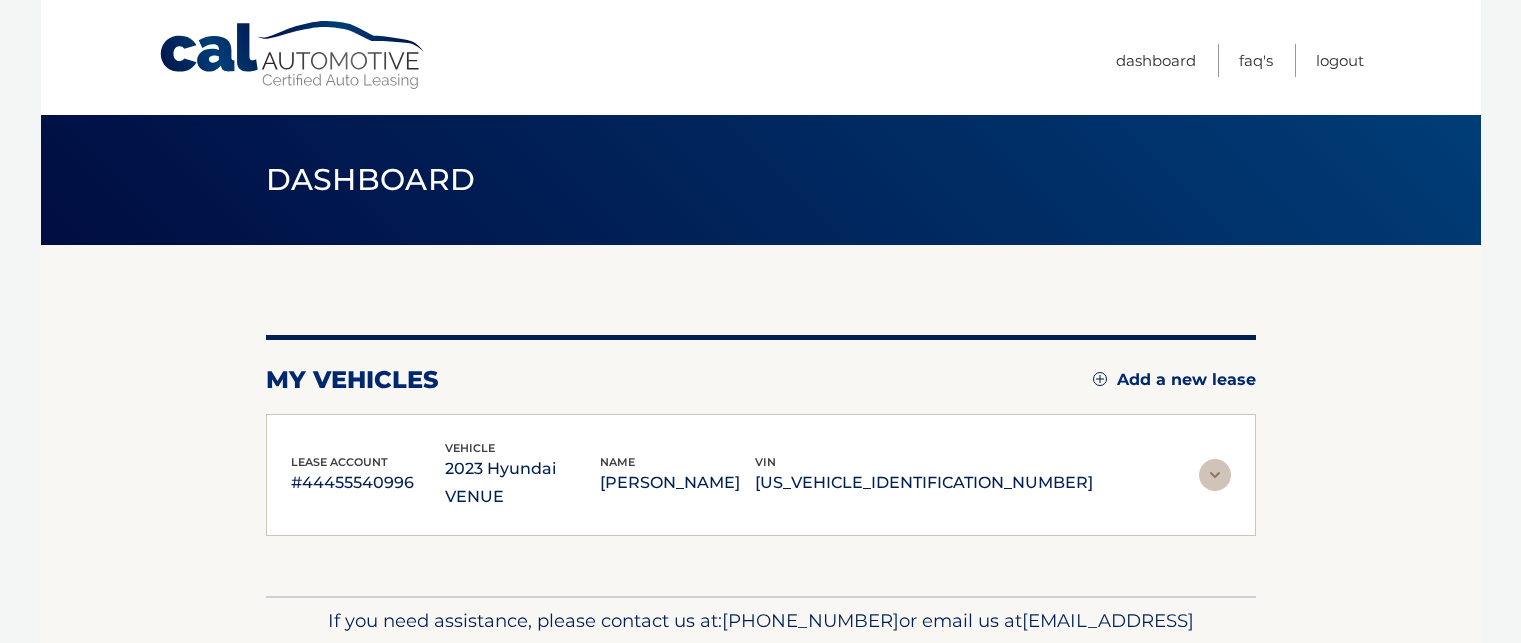 scroll, scrollTop: 0, scrollLeft: 0, axis: both 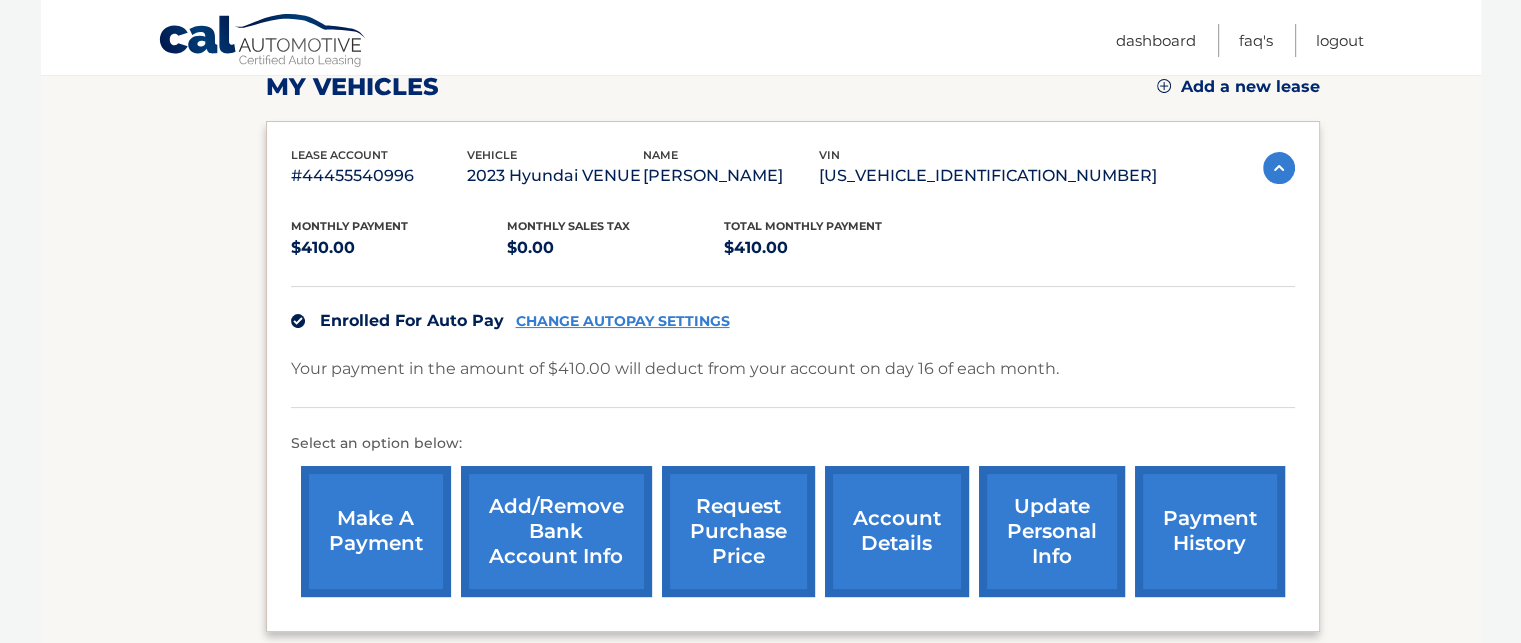 click on "account details" at bounding box center (897, 531) 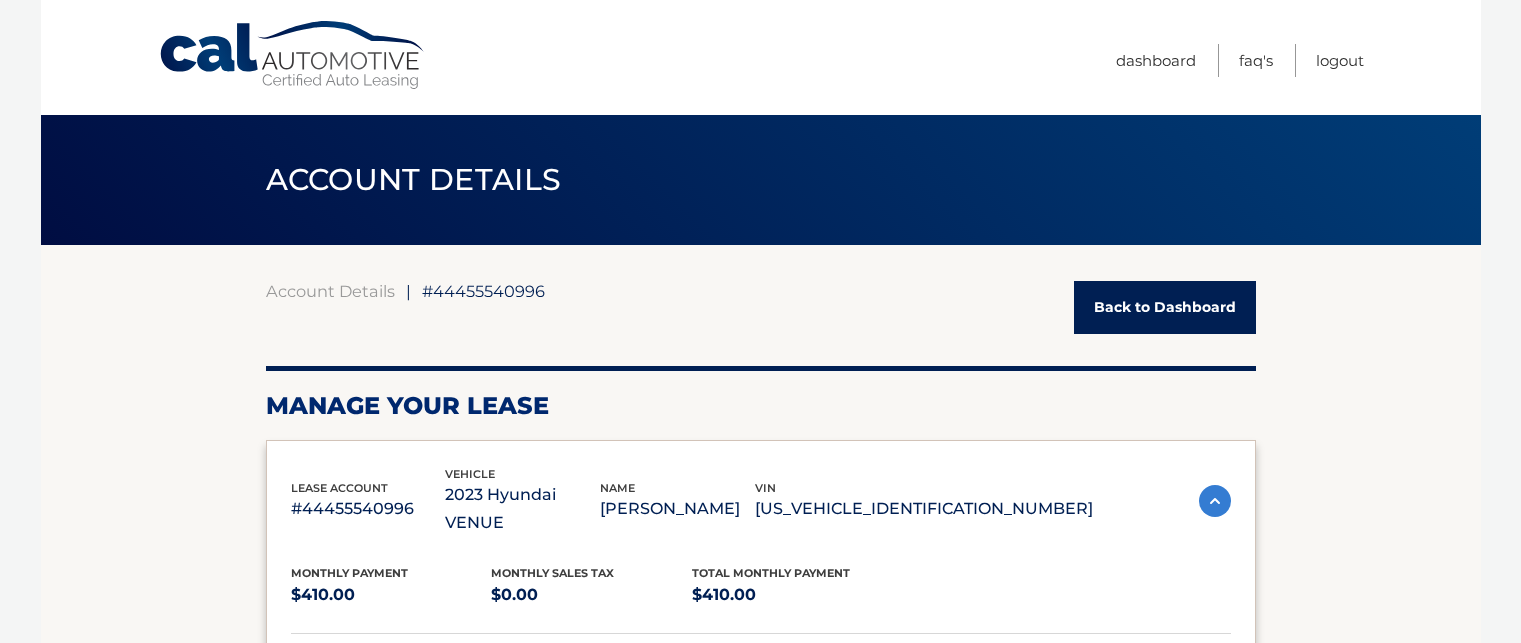 scroll, scrollTop: 0, scrollLeft: 0, axis: both 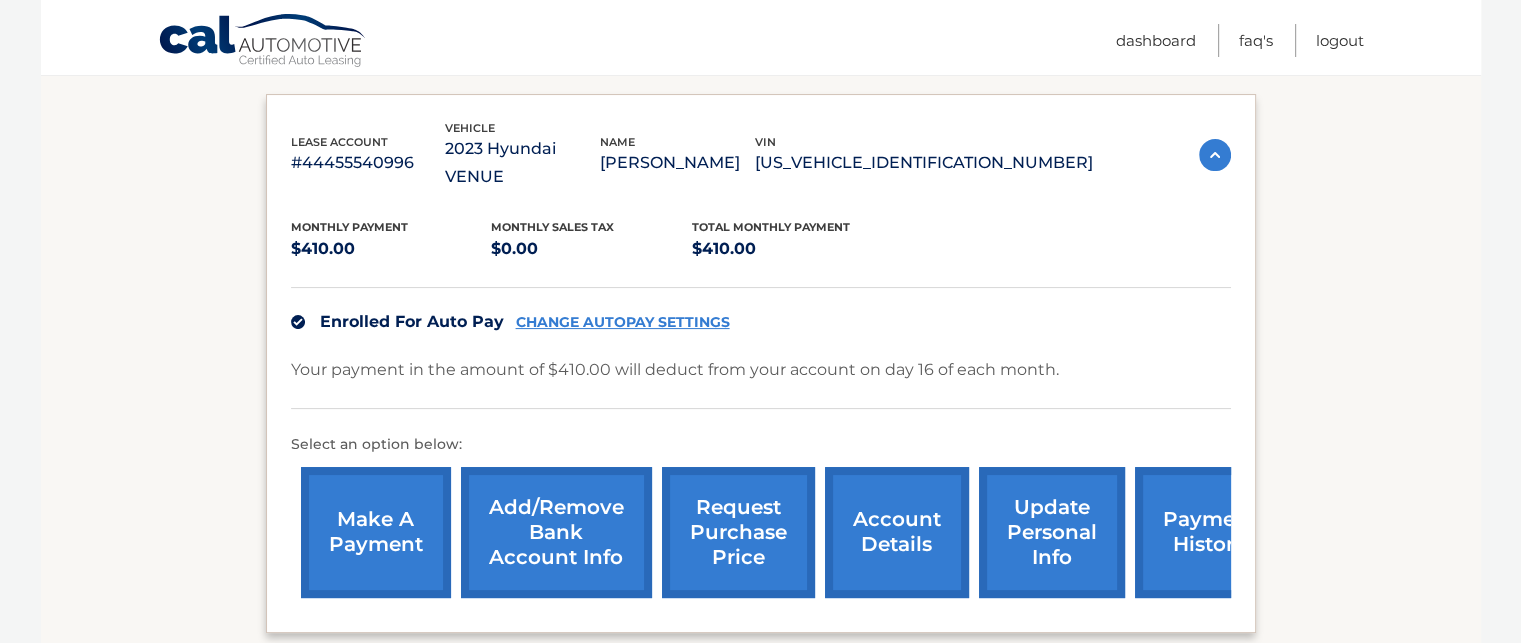 click on "payment history" at bounding box center (1210, 532) 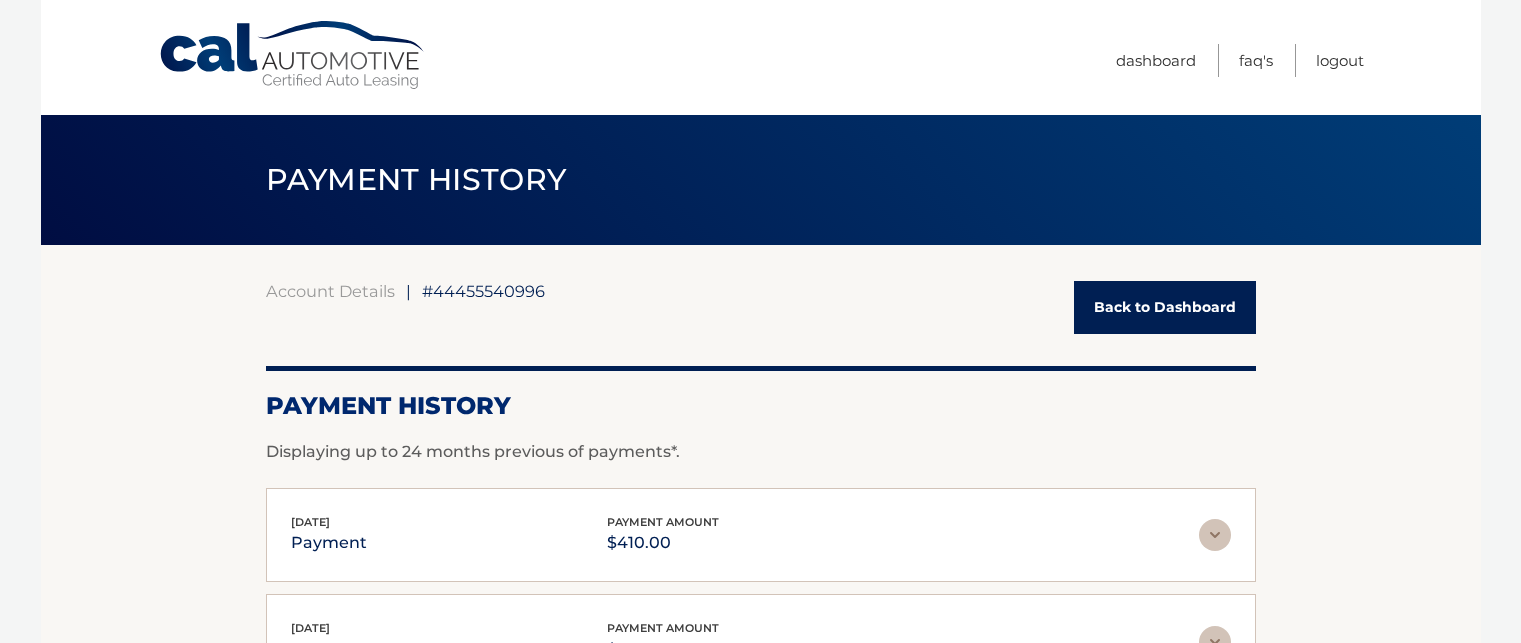 scroll, scrollTop: 0, scrollLeft: 0, axis: both 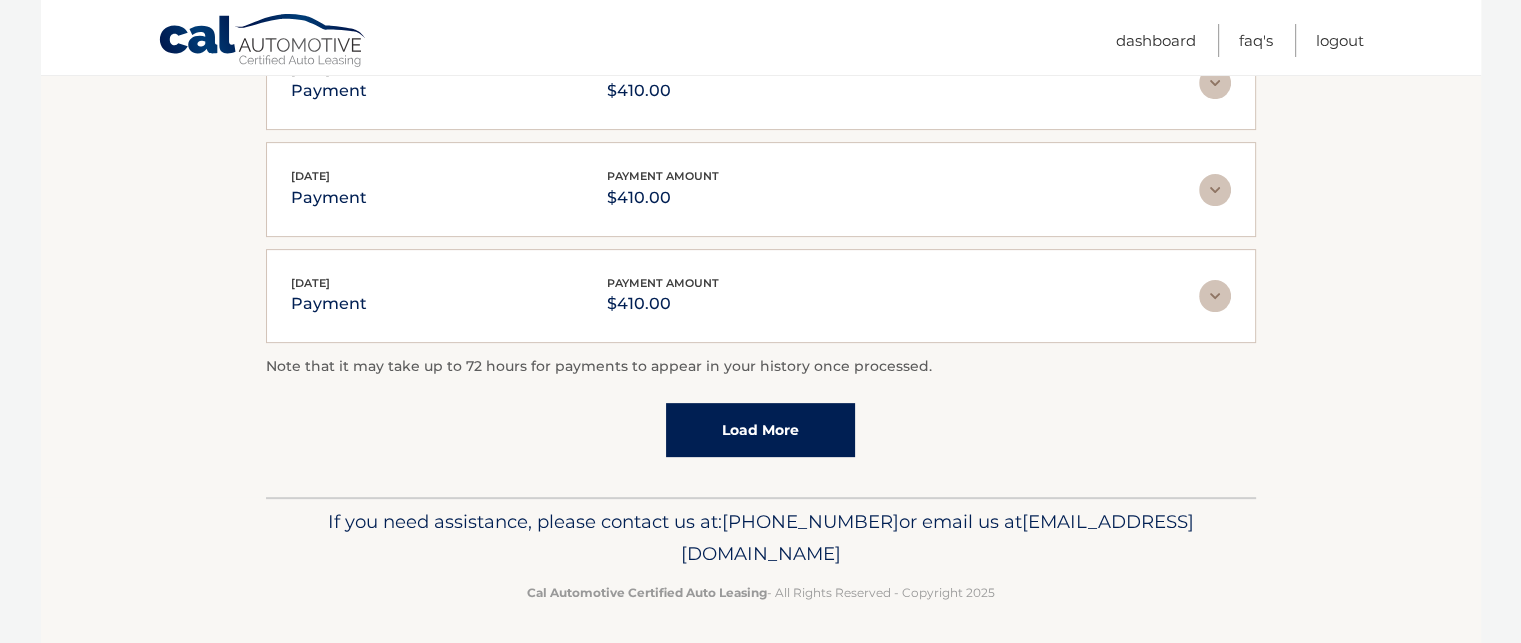 click on "Load More" at bounding box center (760, 430) 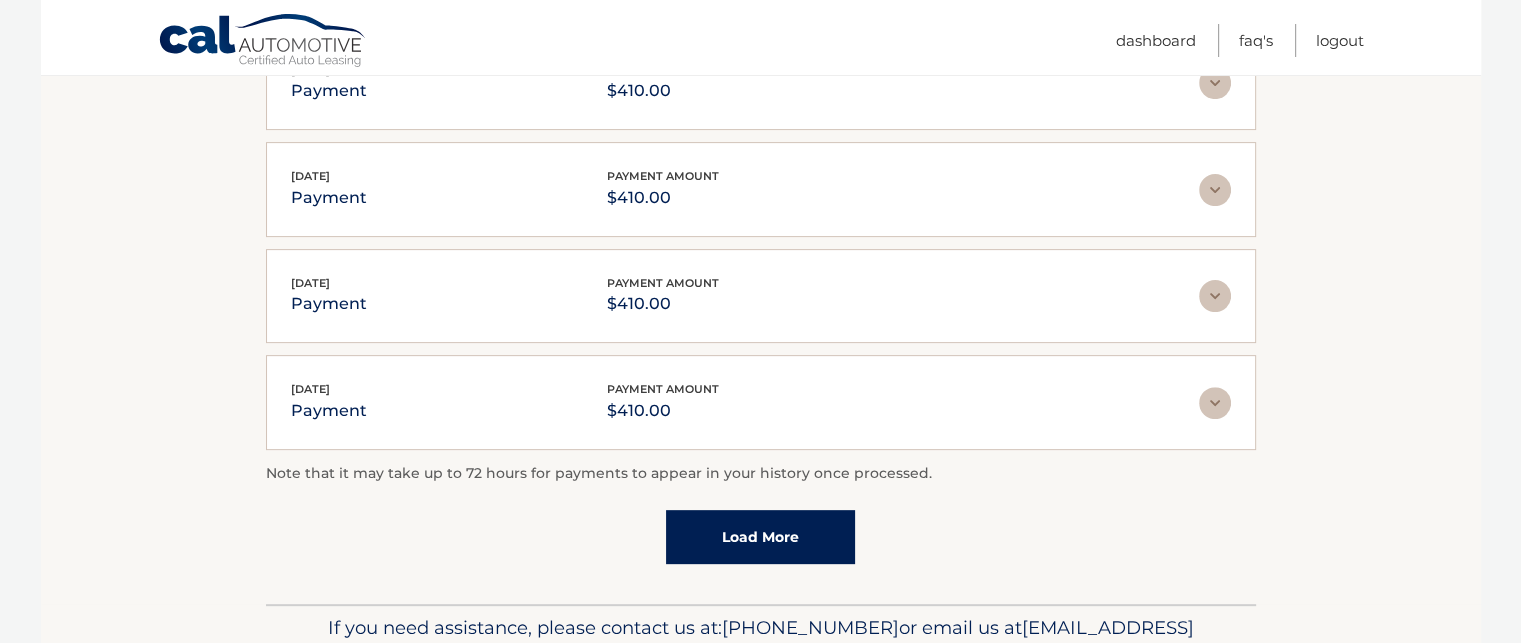 click on "Load More" at bounding box center [760, 537] 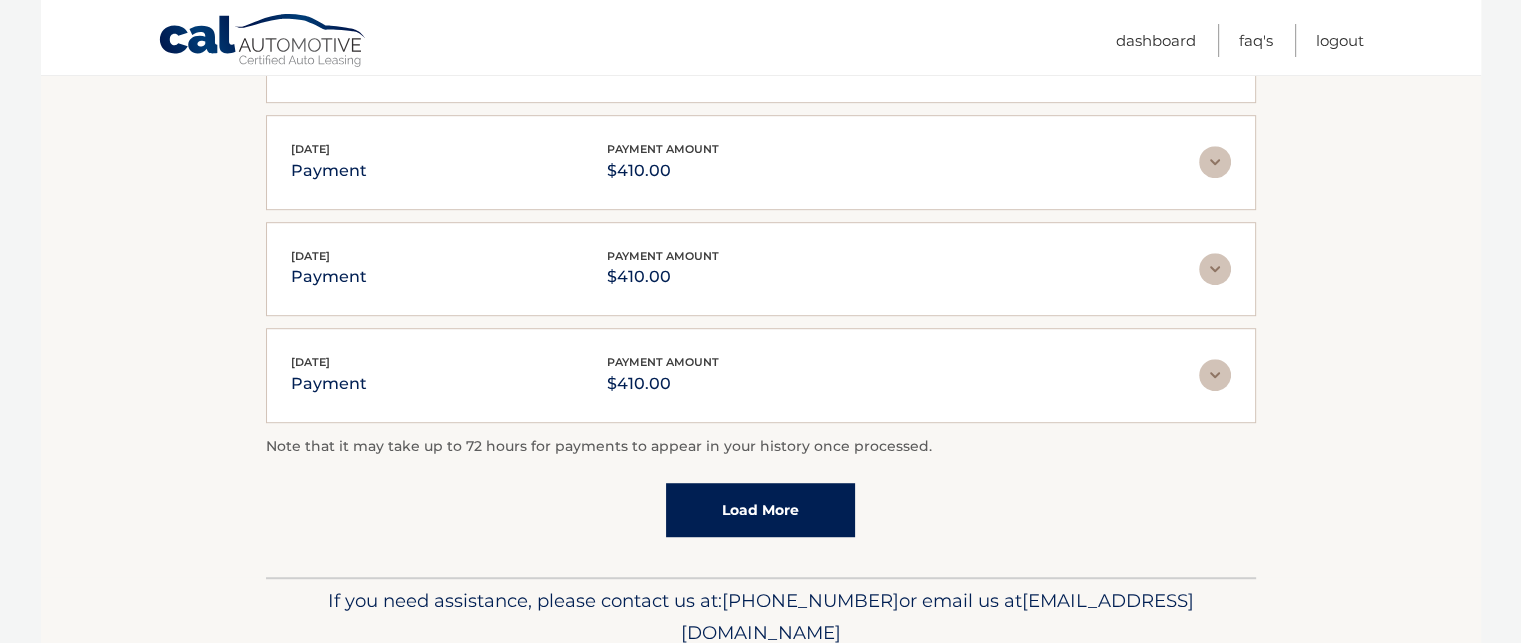 scroll, scrollTop: 1299, scrollLeft: 0, axis: vertical 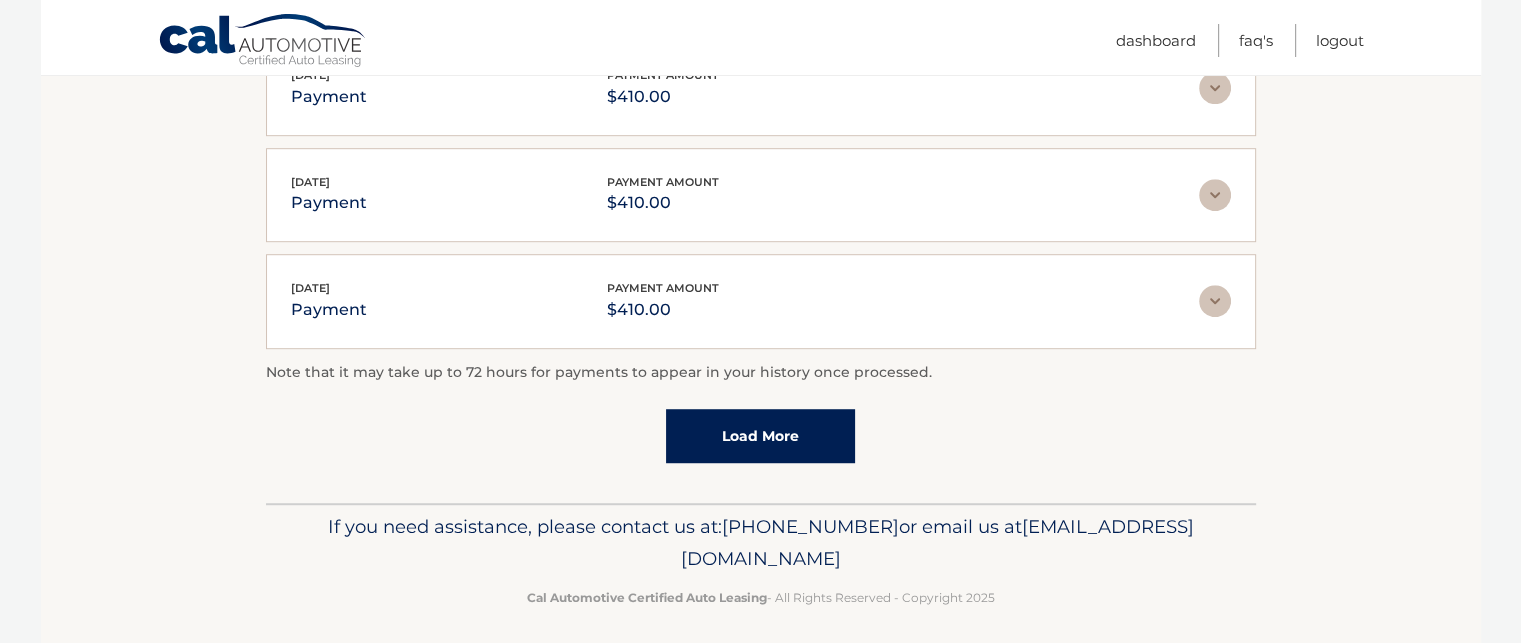 click on "Load More" at bounding box center (760, 436) 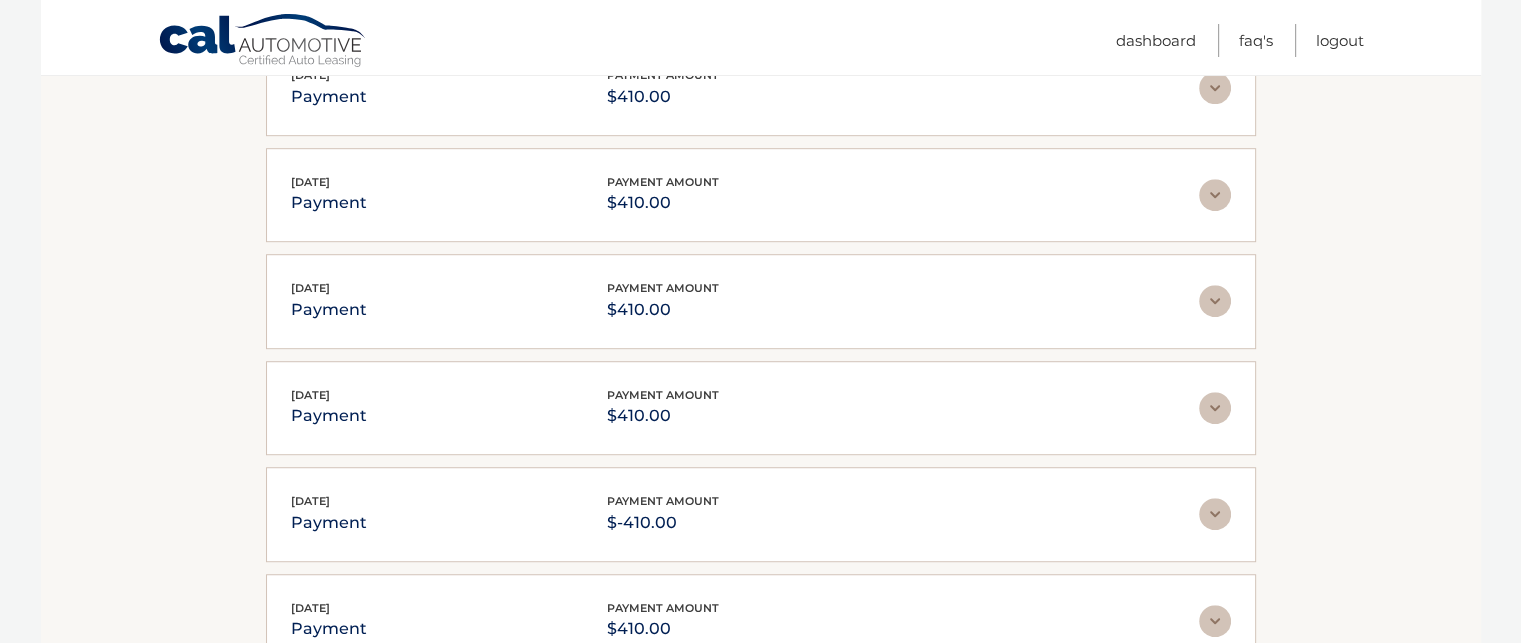 click on "Cal Automotive
Menu
Dashboard
FAQ's
Logout
|" at bounding box center [760, -978] 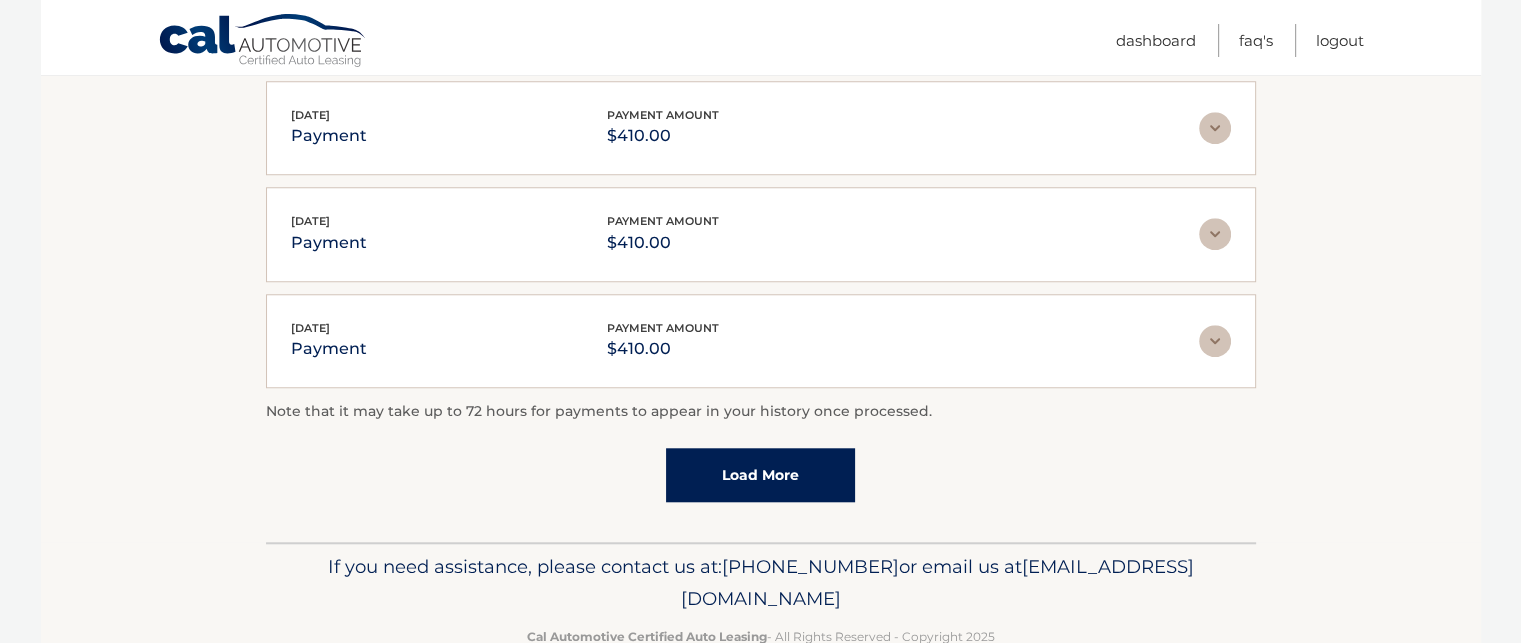 scroll, scrollTop: 1827, scrollLeft: 0, axis: vertical 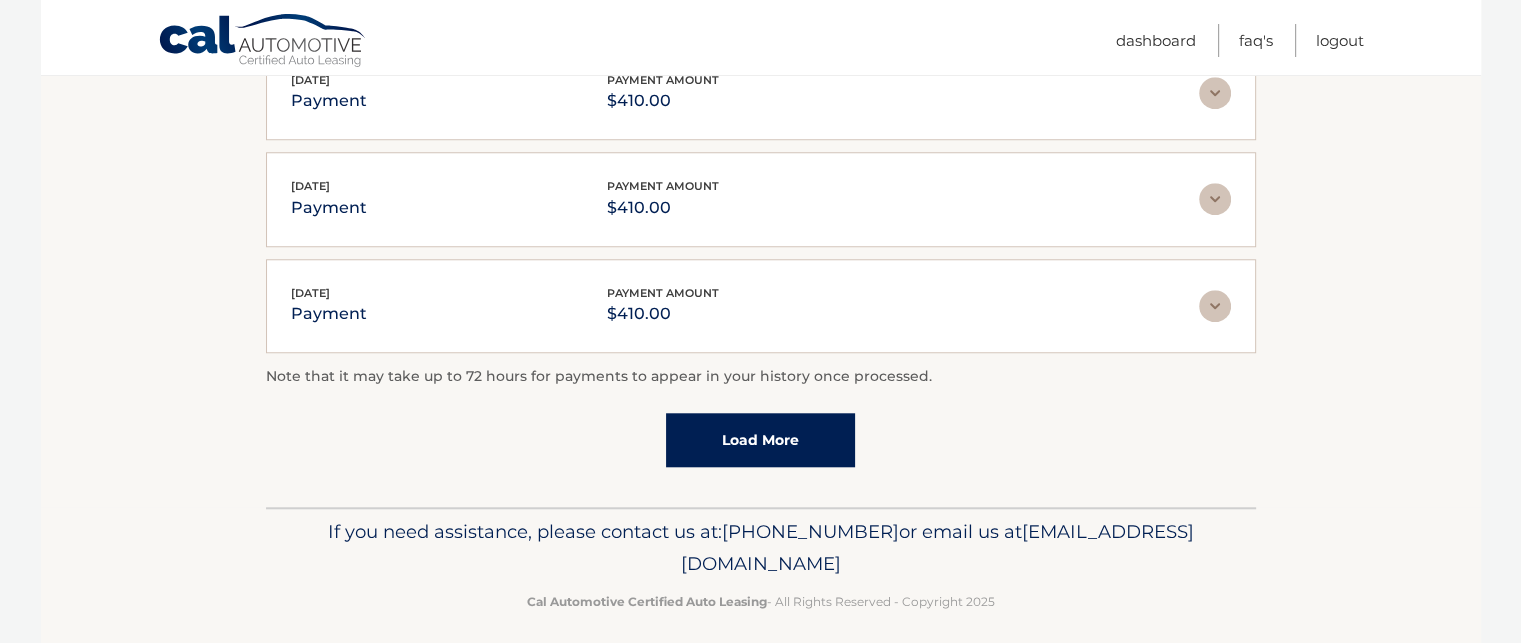 click on "Load More" at bounding box center (760, 440) 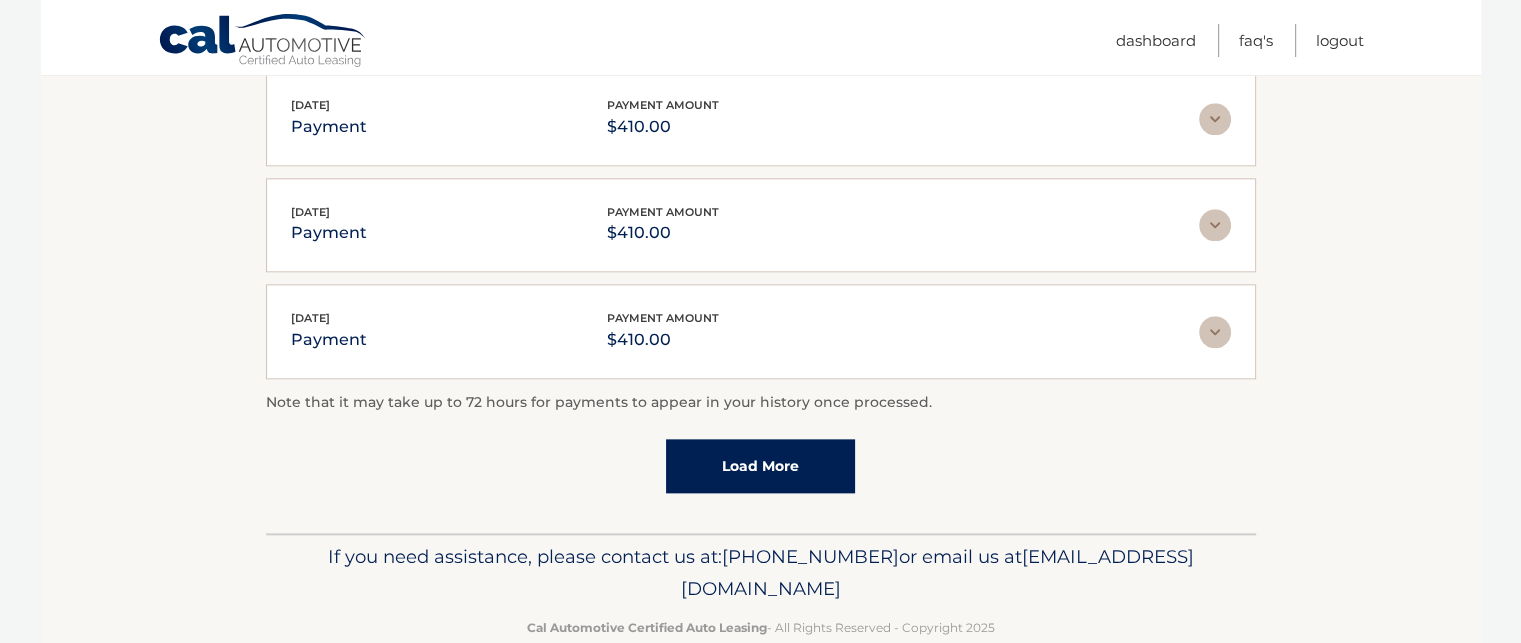 scroll, scrollTop: 2355, scrollLeft: 0, axis: vertical 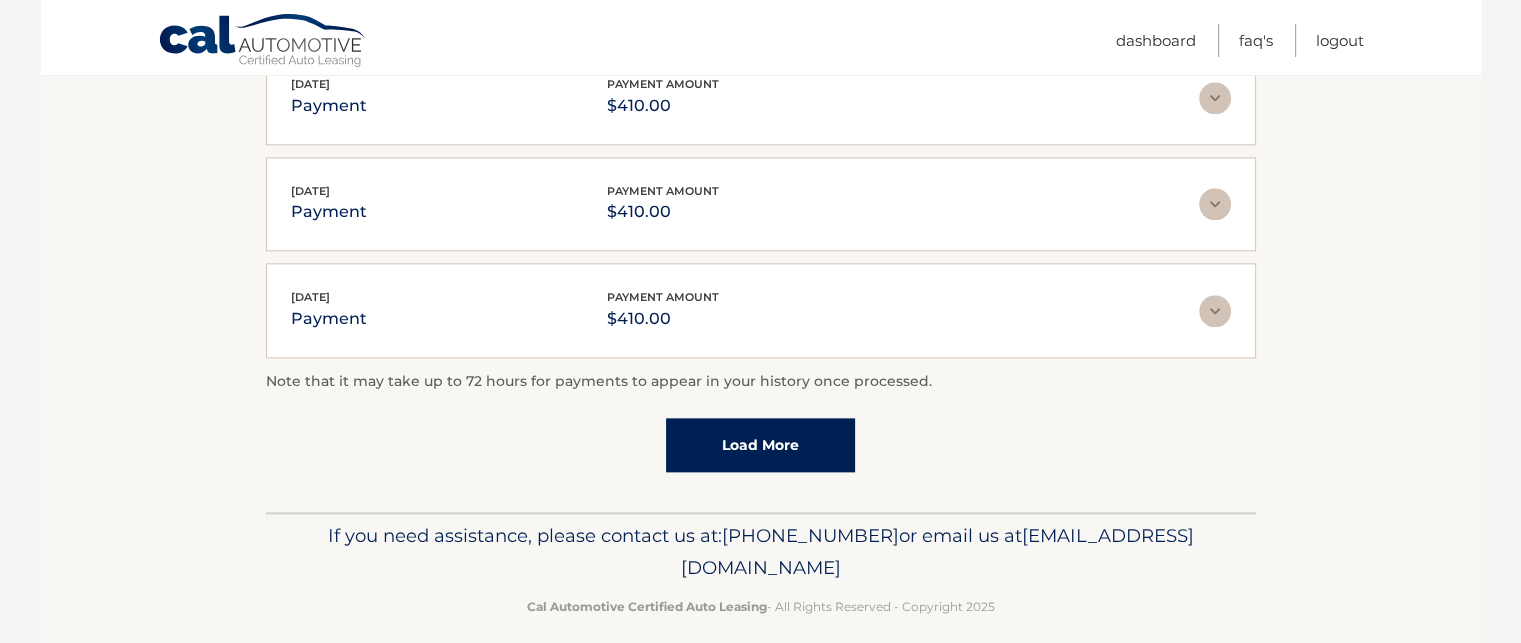 click on "Load More" at bounding box center (760, 445) 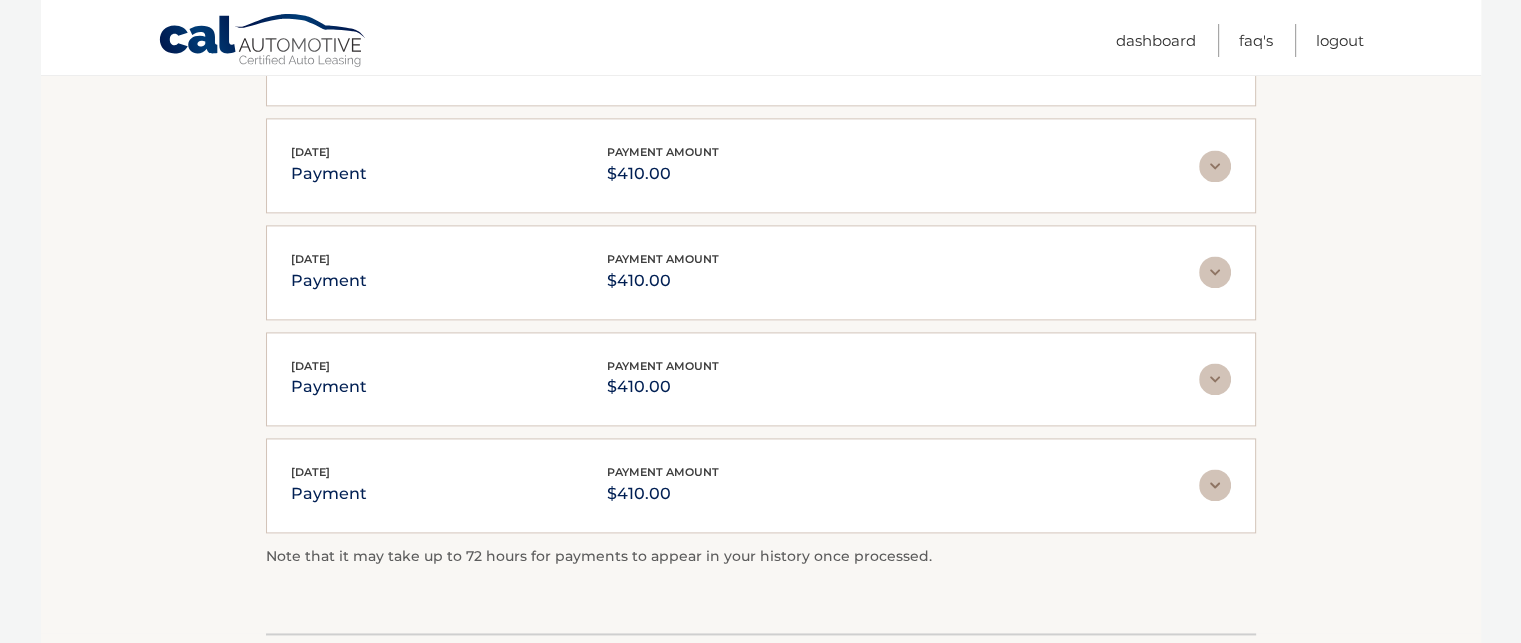 scroll, scrollTop: 2782, scrollLeft: 0, axis: vertical 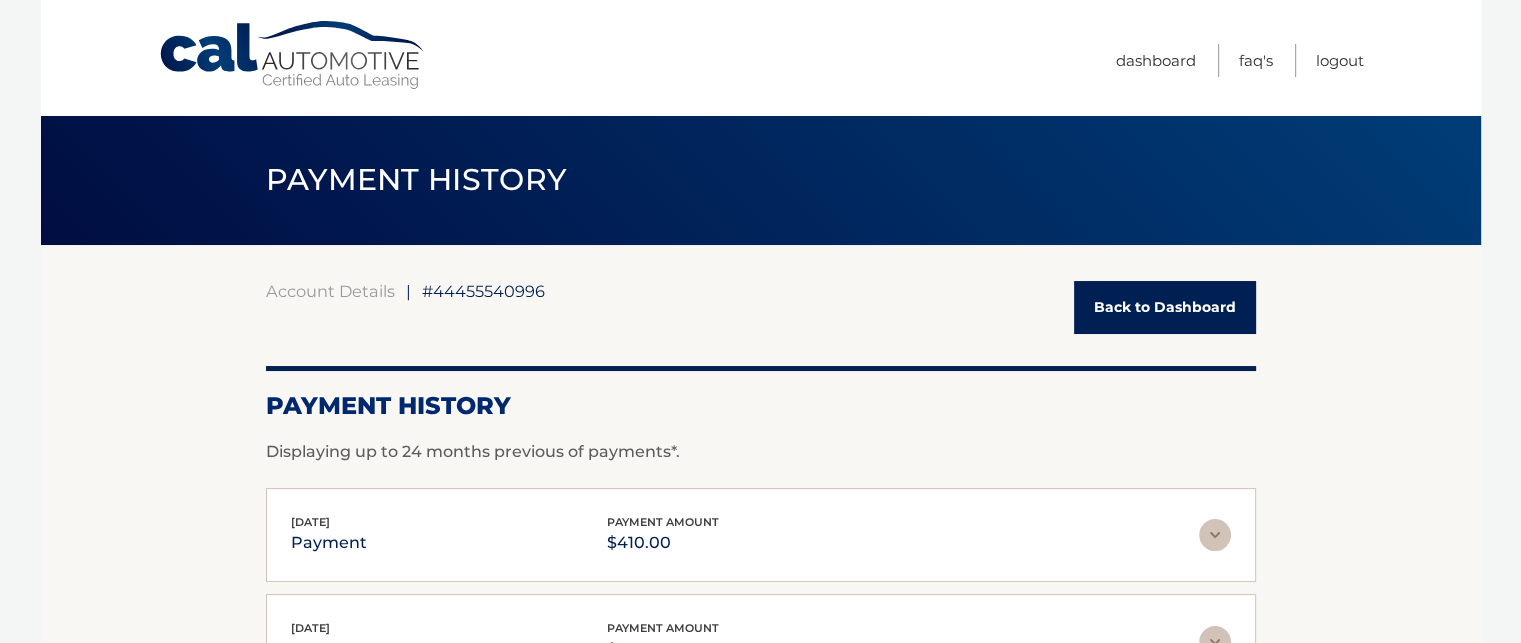 click on "Back to Dashboard" at bounding box center (1165, 307) 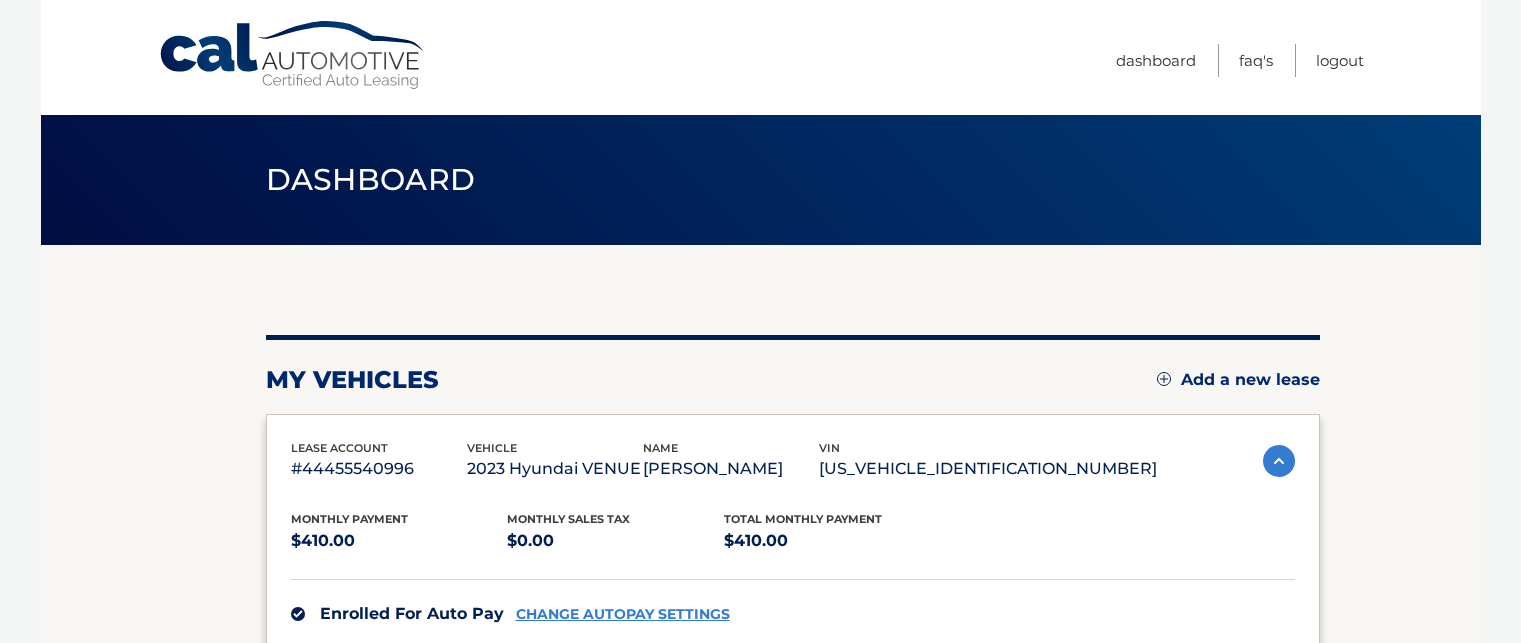 scroll, scrollTop: 0, scrollLeft: 0, axis: both 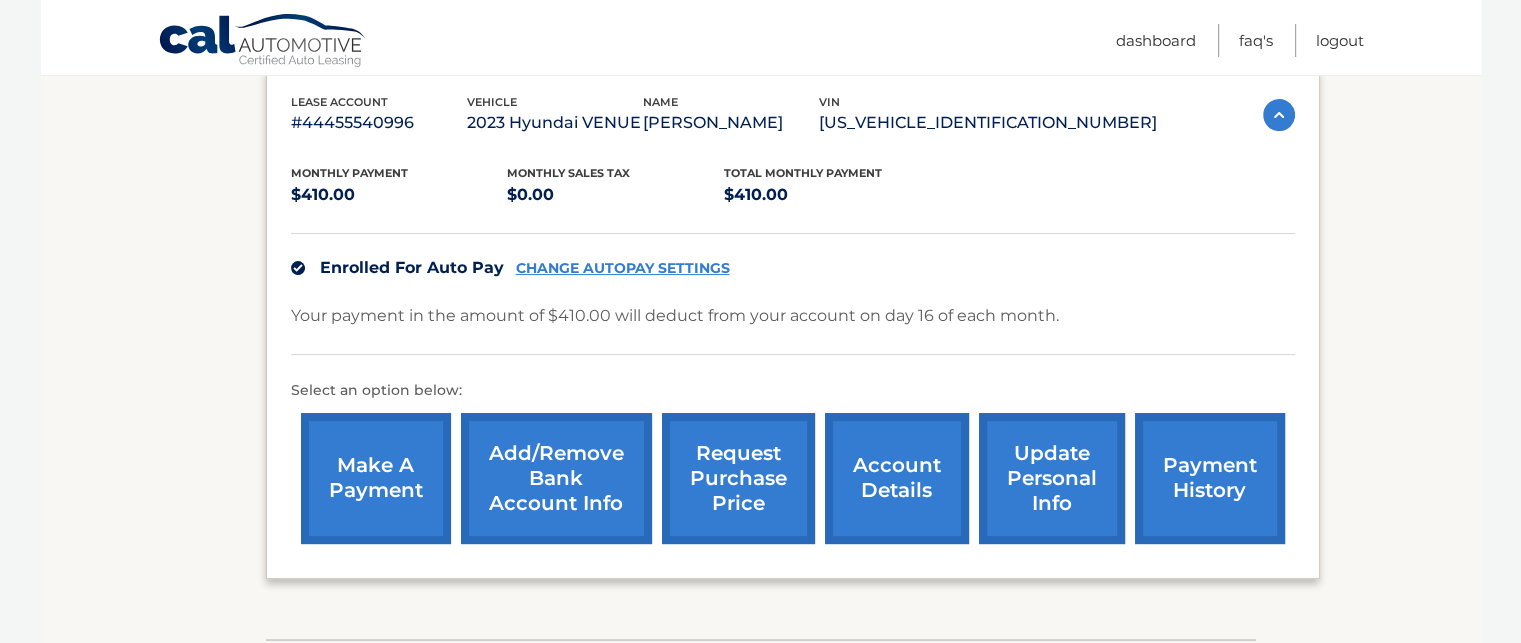 click on "account details" at bounding box center (897, 478) 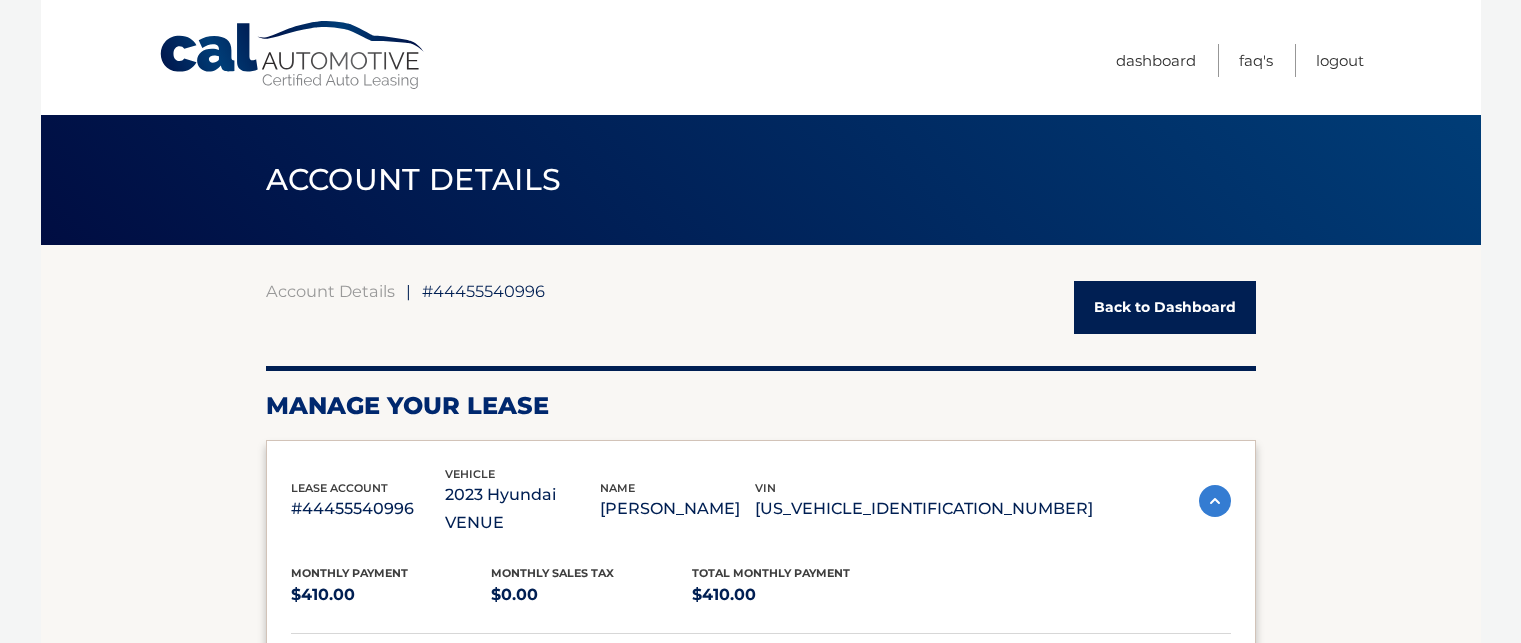 scroll, scrollTop: 0, scrollLeft: 0, axis: both 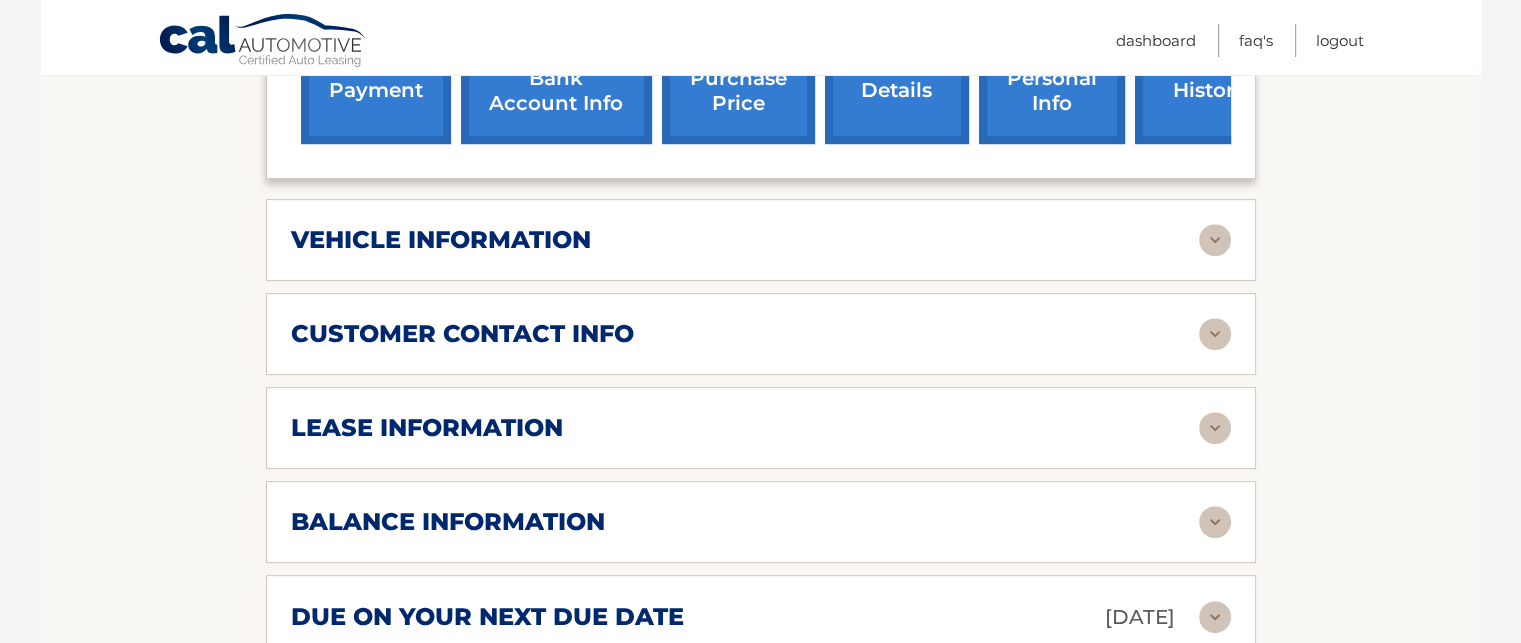 click on "lease information" at bounding box center [427, 428] 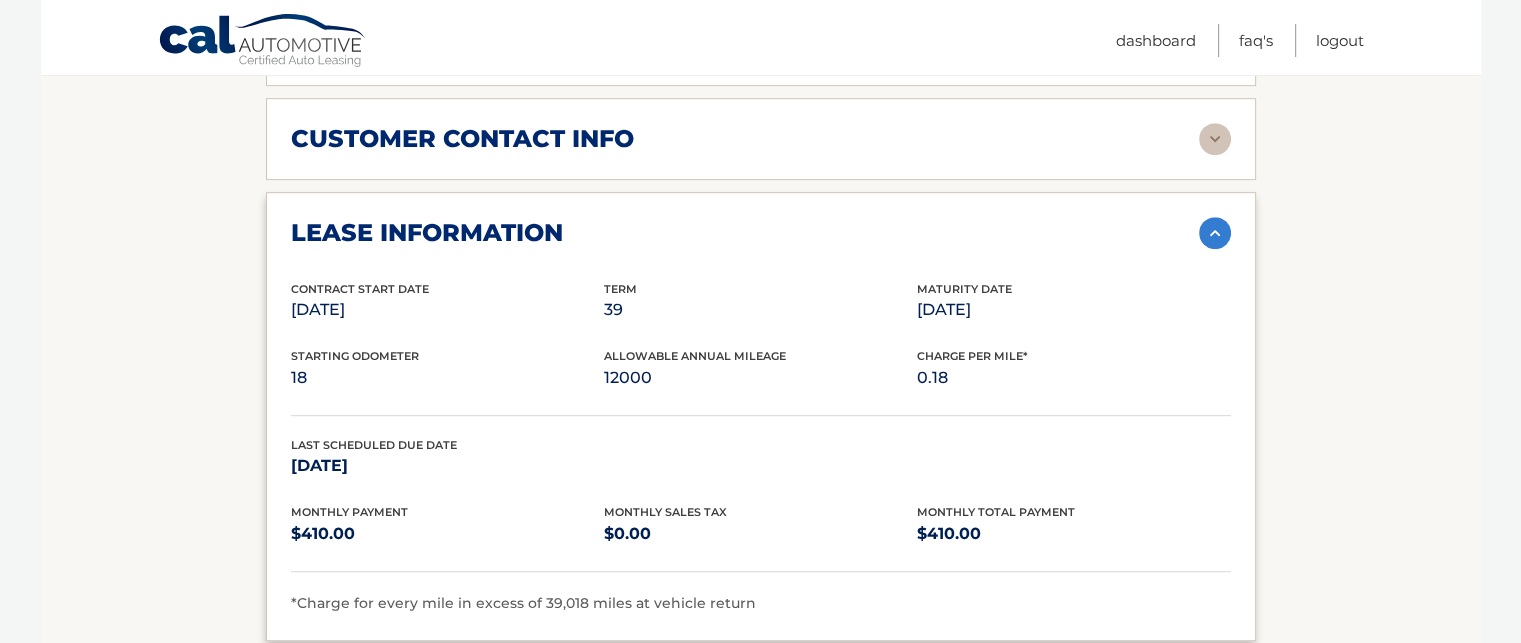 scroll, scrollTop: 1012, scrollLeft: 0, axis: vertical 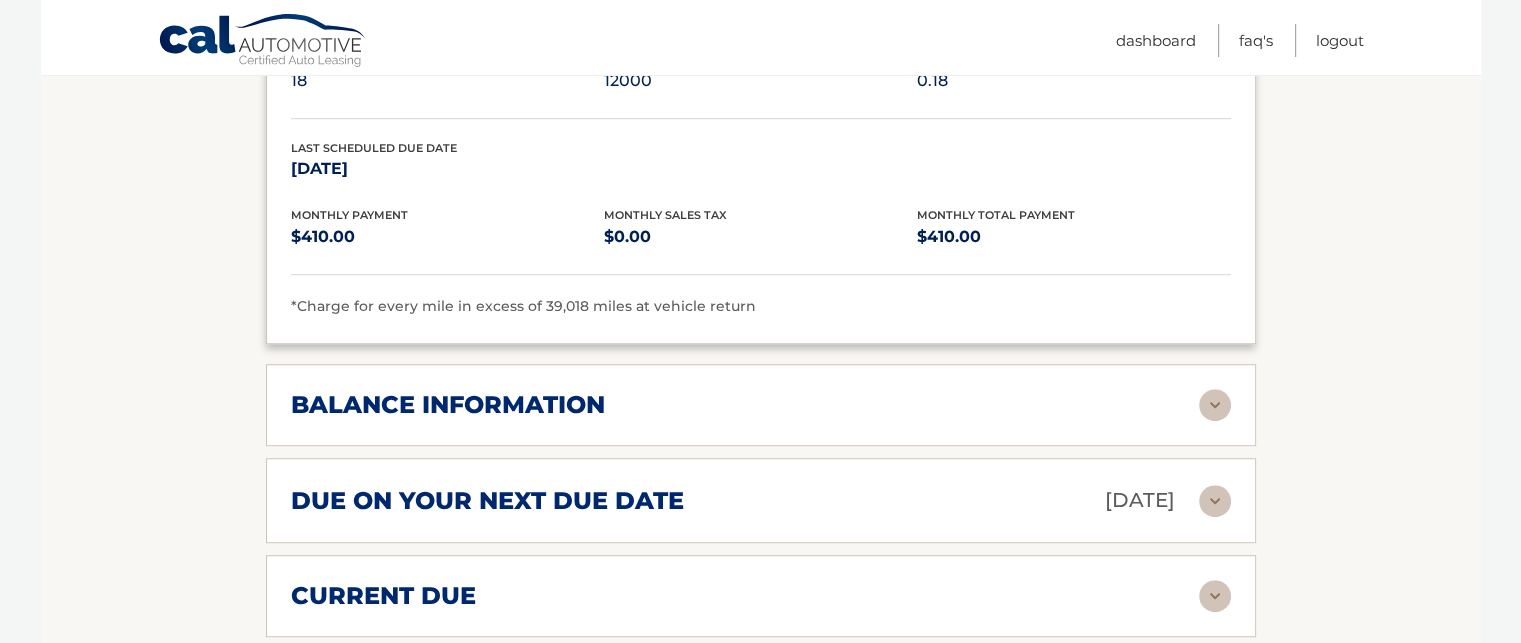 click on "balance information" at bounding box center (448, 405) 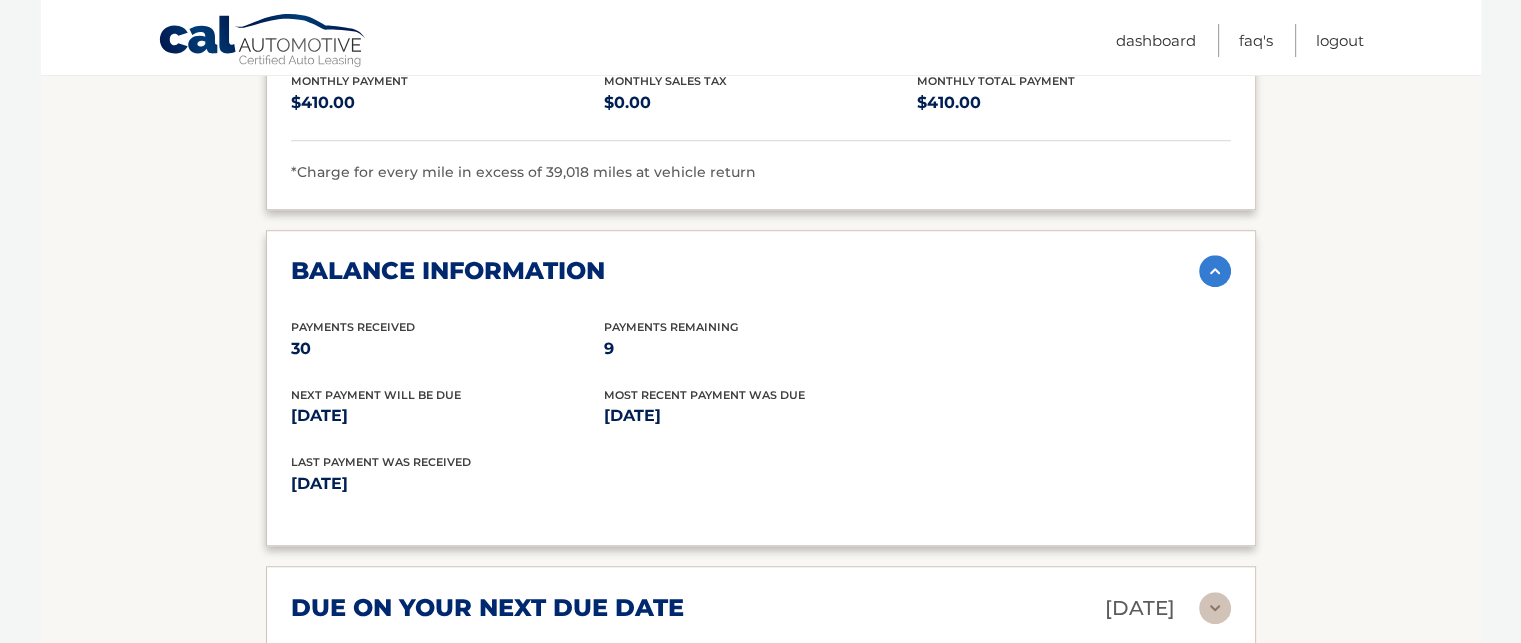 scroll, scrollTop: 1506, scrollLeft: 0, axis: vertical 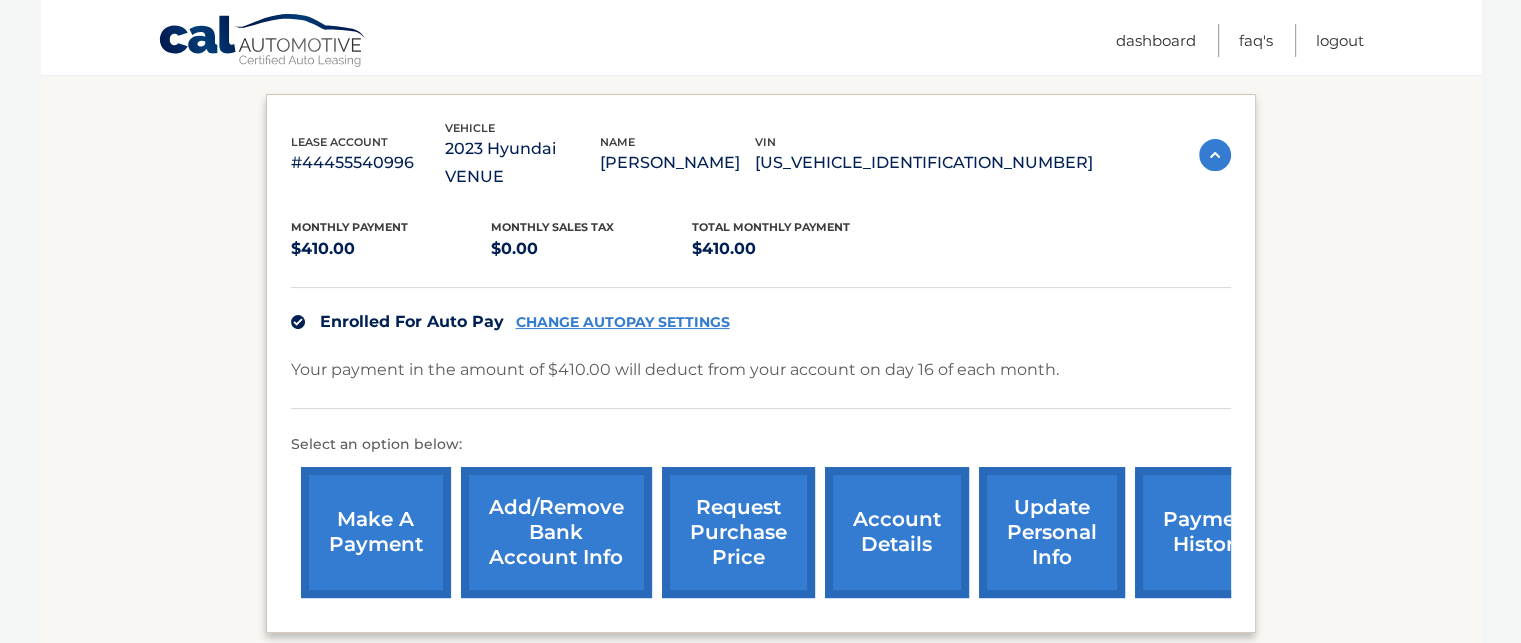 click on "account details" at bounding box center (897, 532) 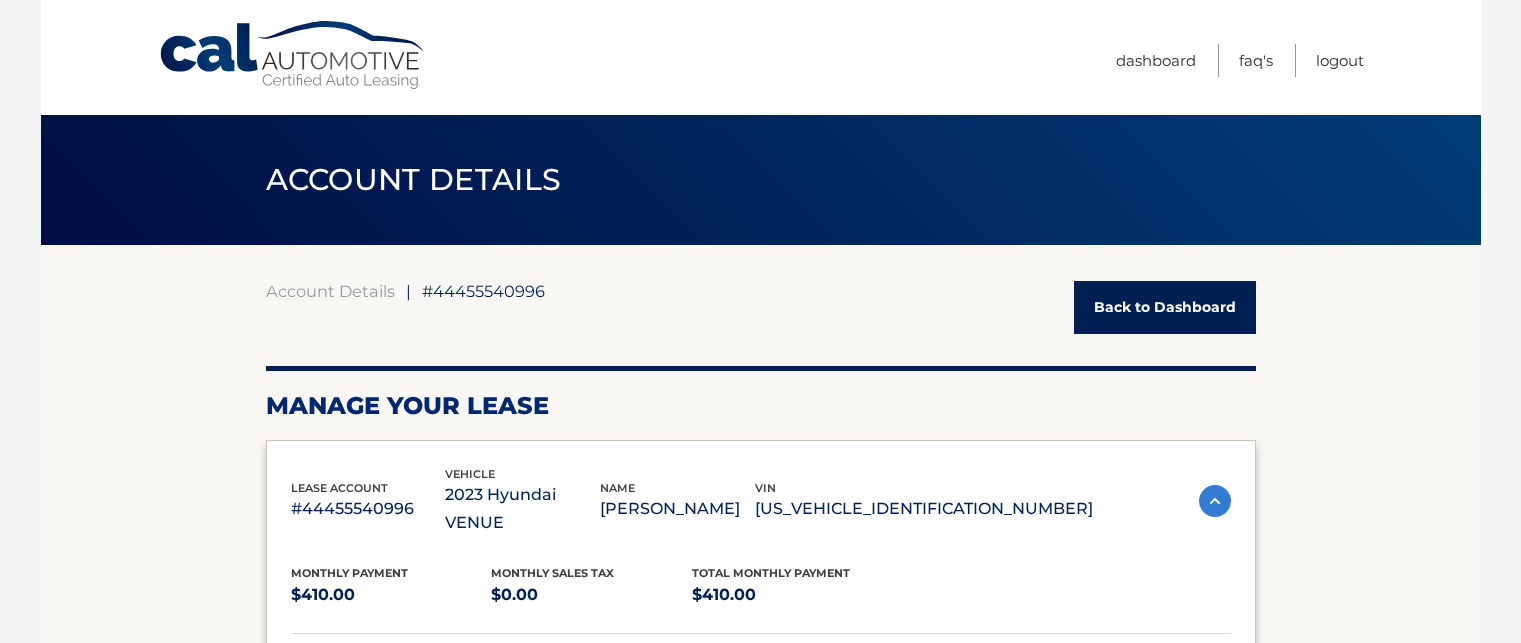scroll, scrollTop: 0, scrollLeft: 0, axis: both 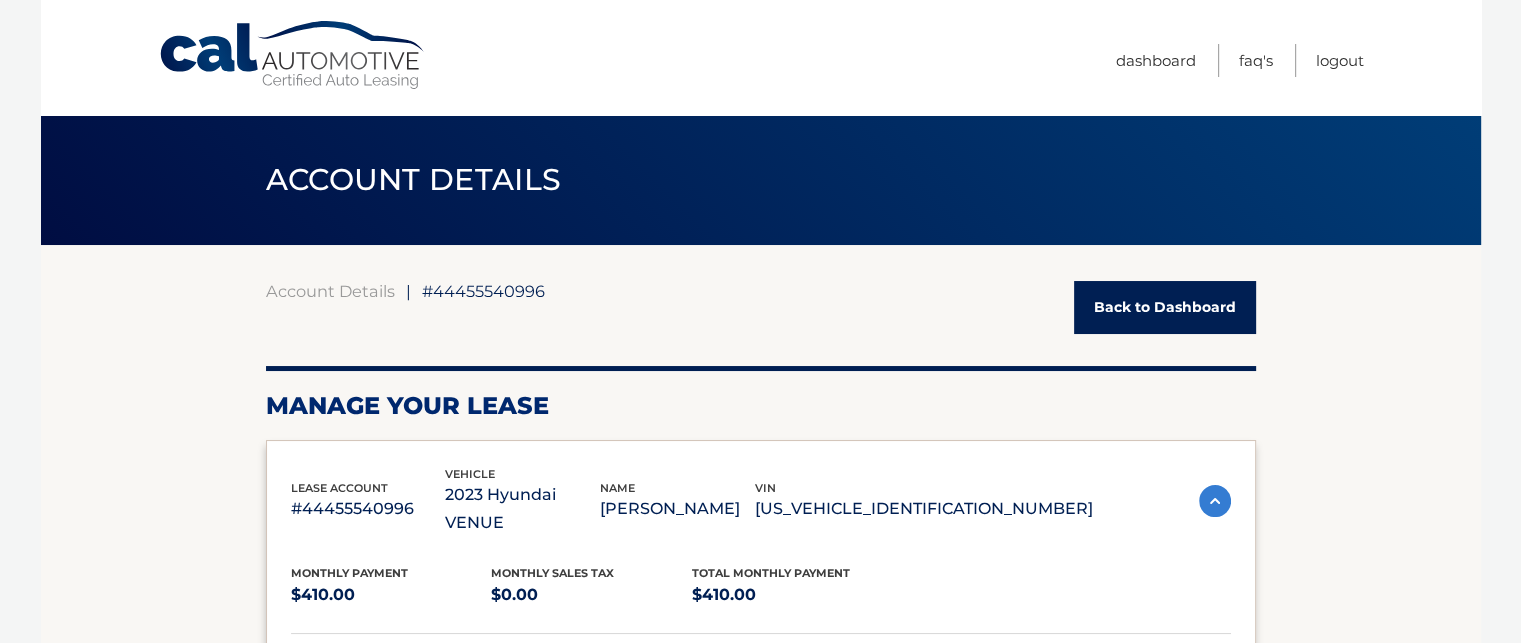 click on "Cal Automotive
Menu
Dashboard
FAQ's
Logout
← |" at bounding box center [760, 321] 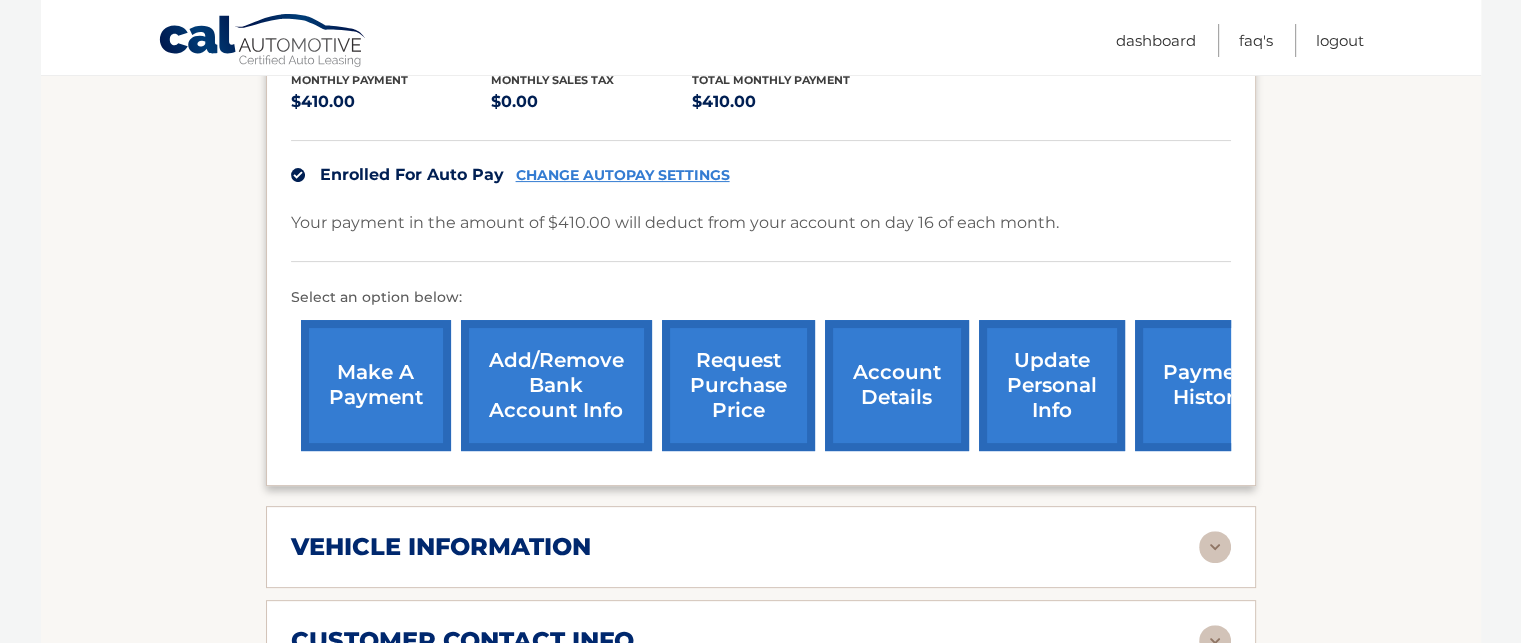 scroll, scrollTop: 520, scrollLeft: 0, axis: vertical 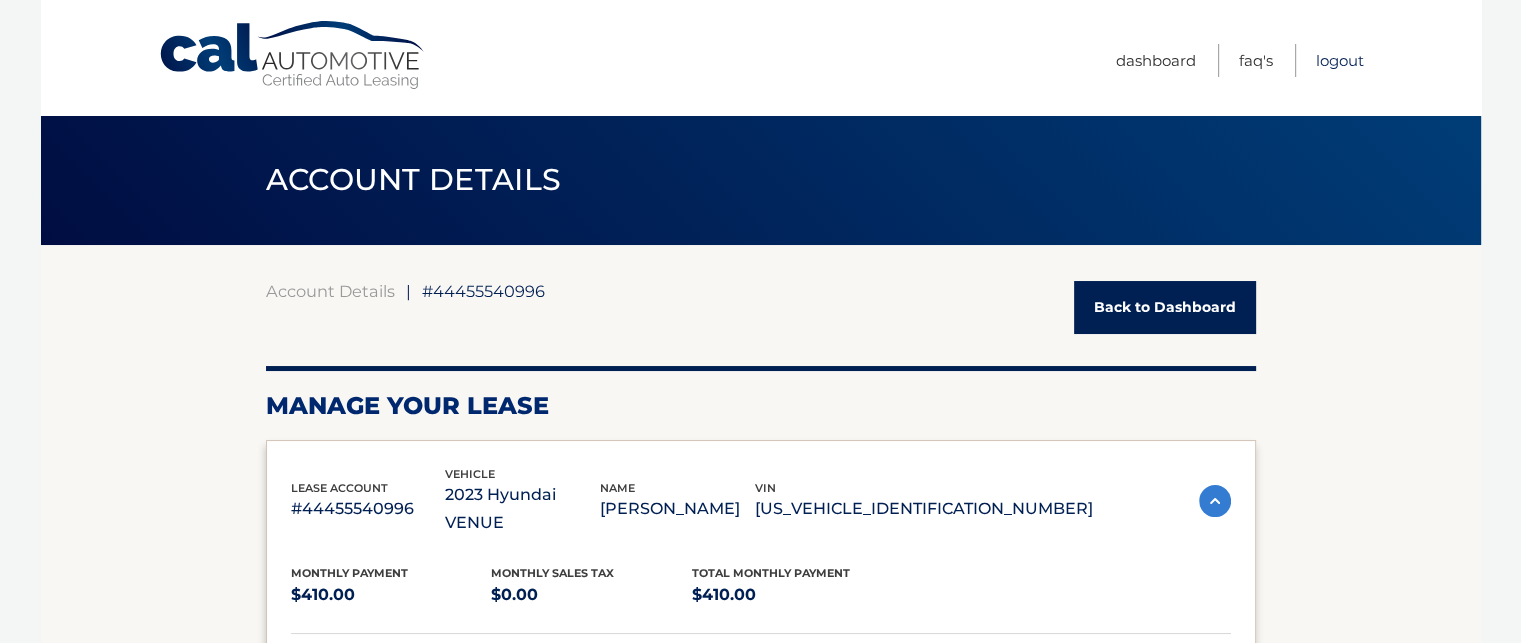 click on "Logout" at bounding box center (1340, 60) 